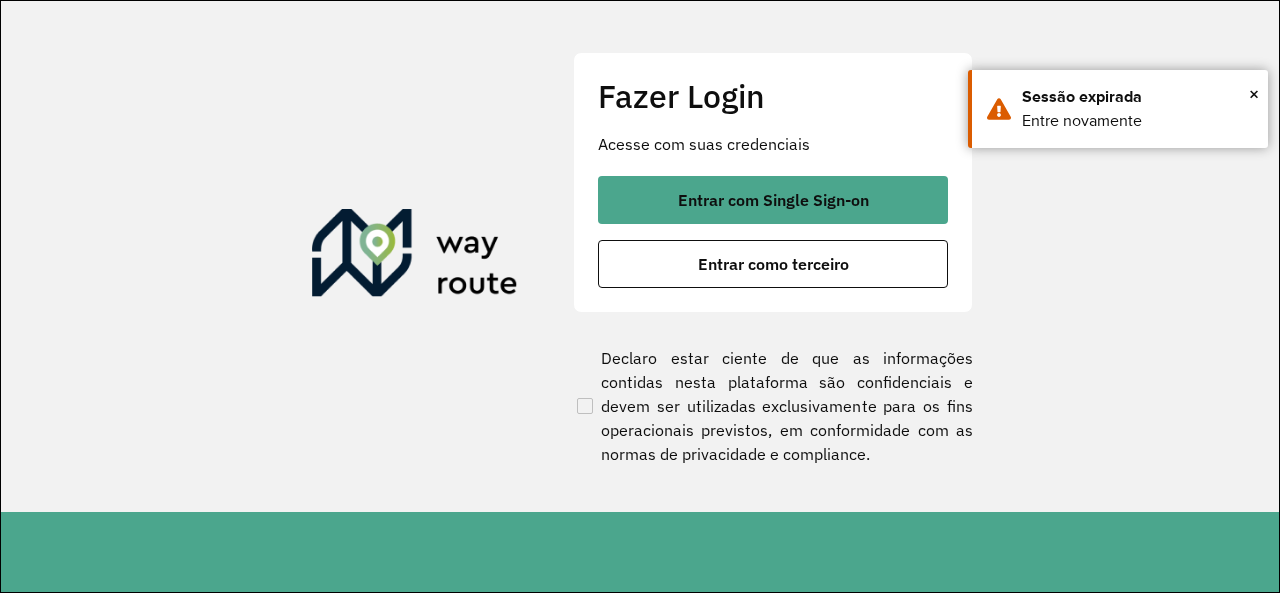 scroll, scrollTop: 0, scrollLeft: 0, axis: both 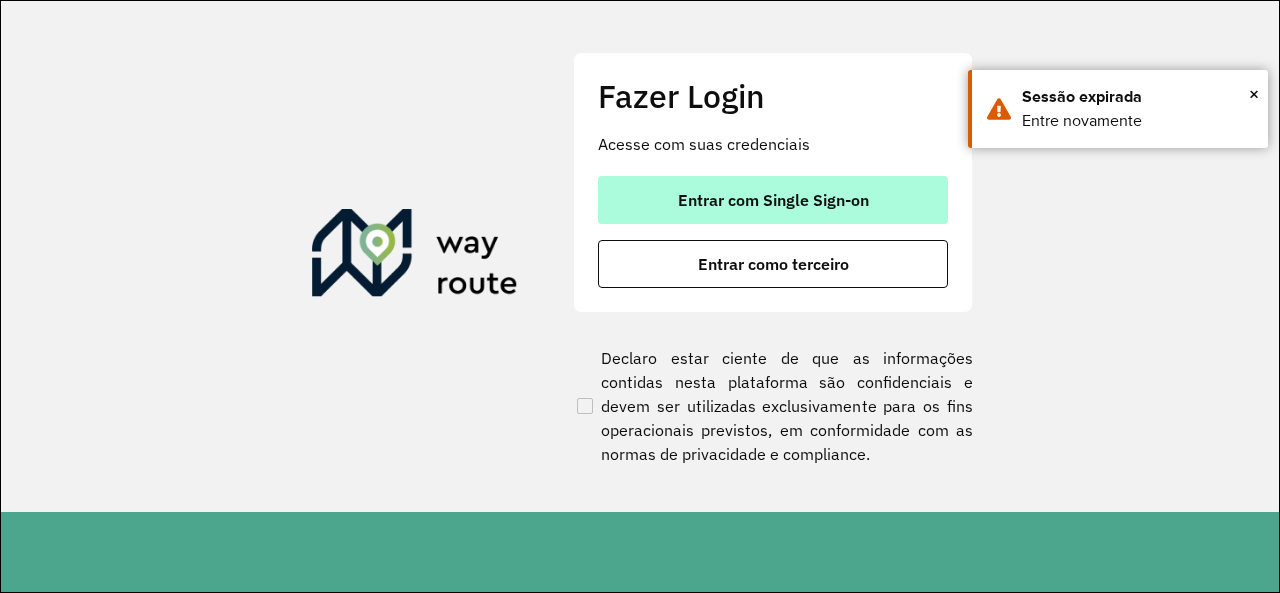 click on "Entrar com Single Sign-on" at bounding box center (773, 200) 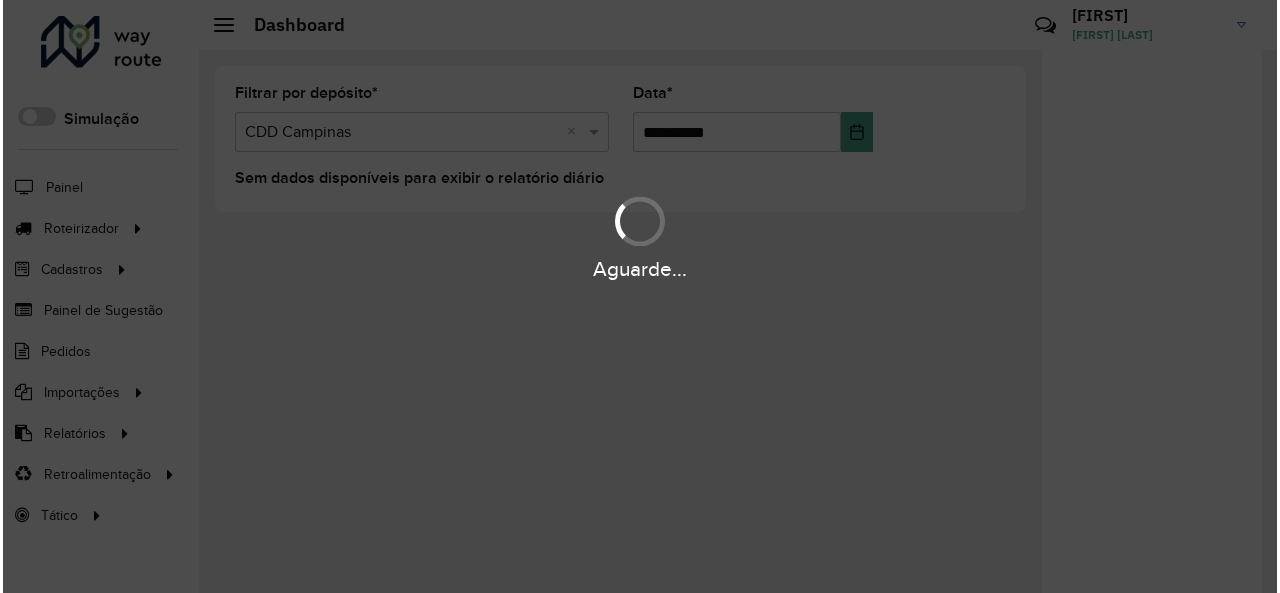 scroll, scrollTop: 0, scrollLeft: 0, axis: both 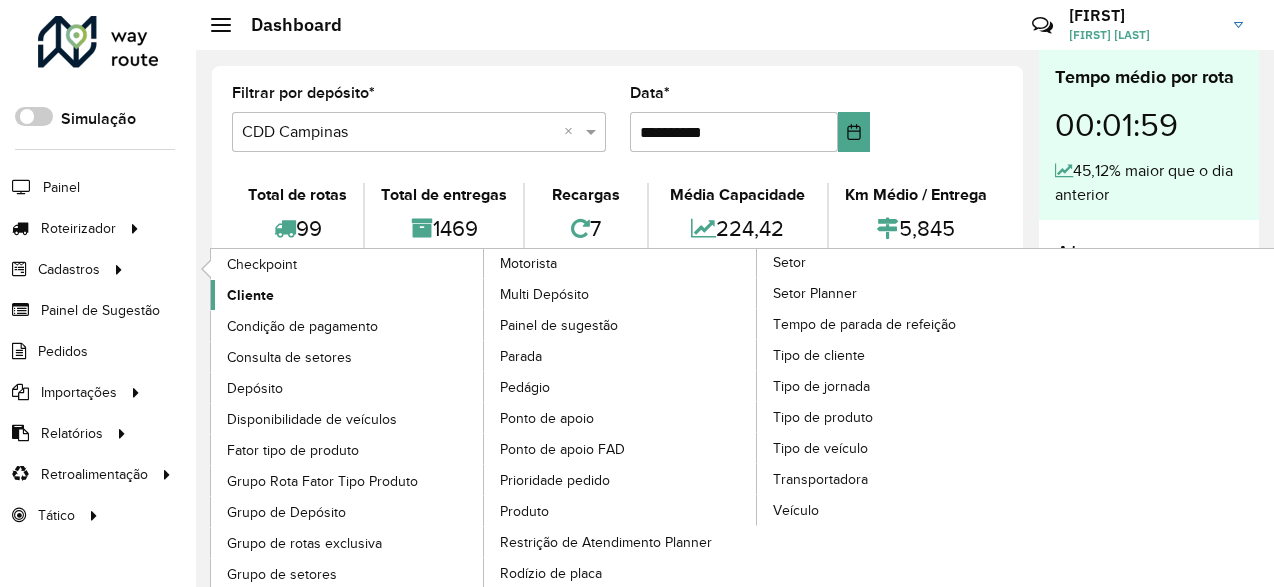 click on "Cliente" 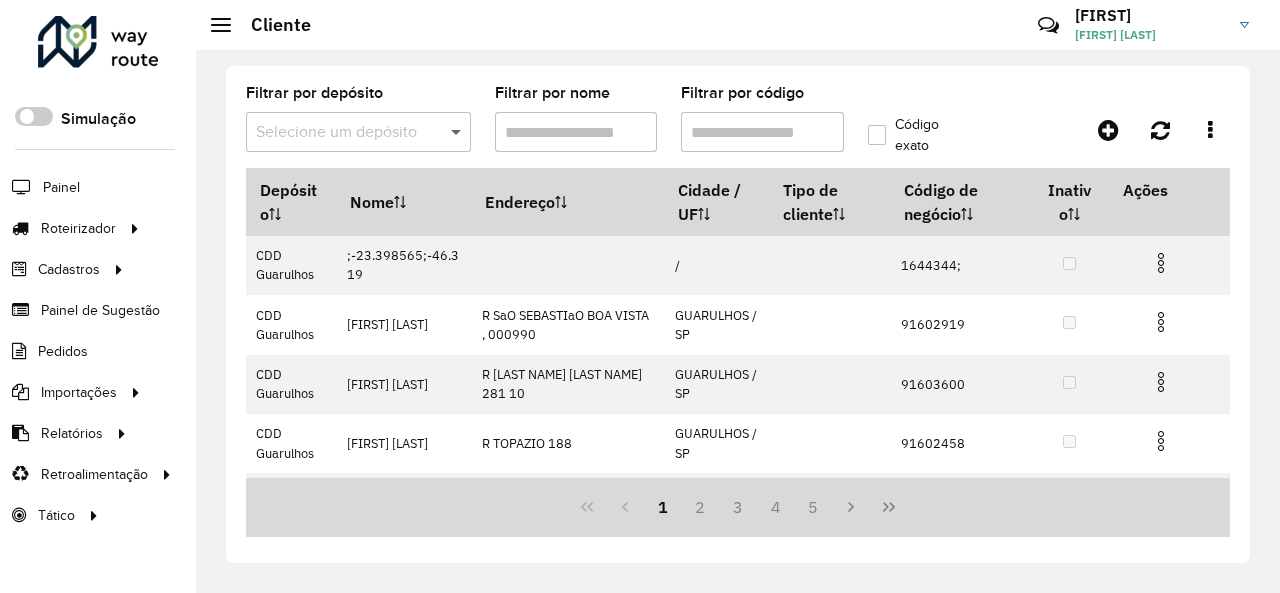 click at bounding box center (458, 132) 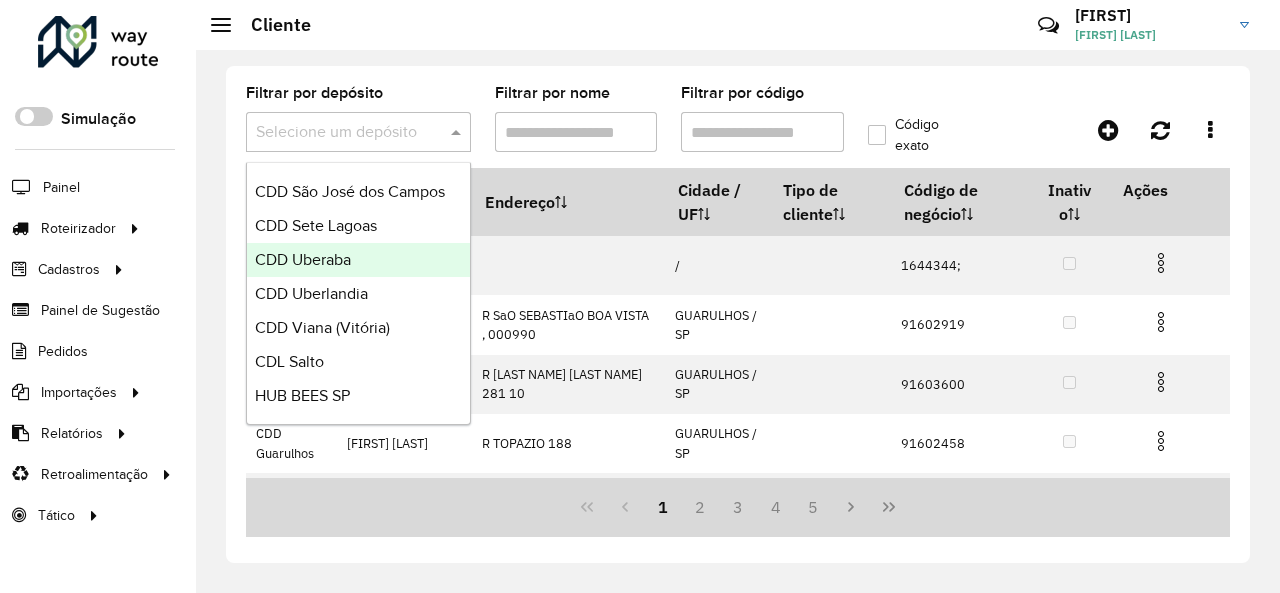 click on "CDD Uberaba" at bounding box center [303, 259] 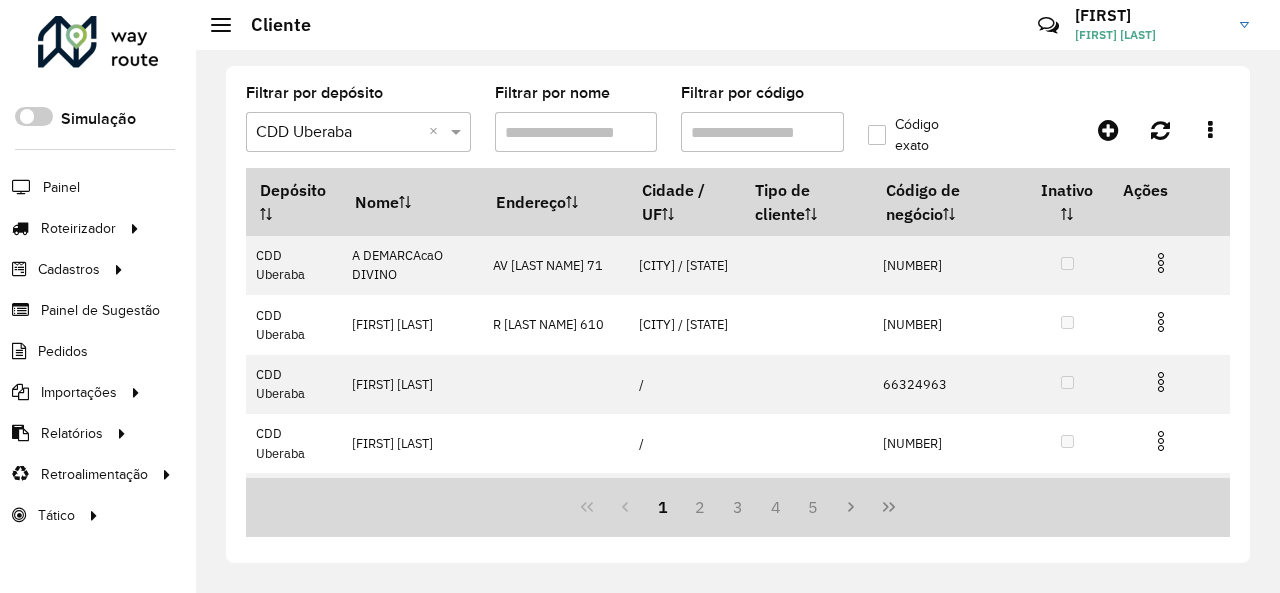 paste on "*****" 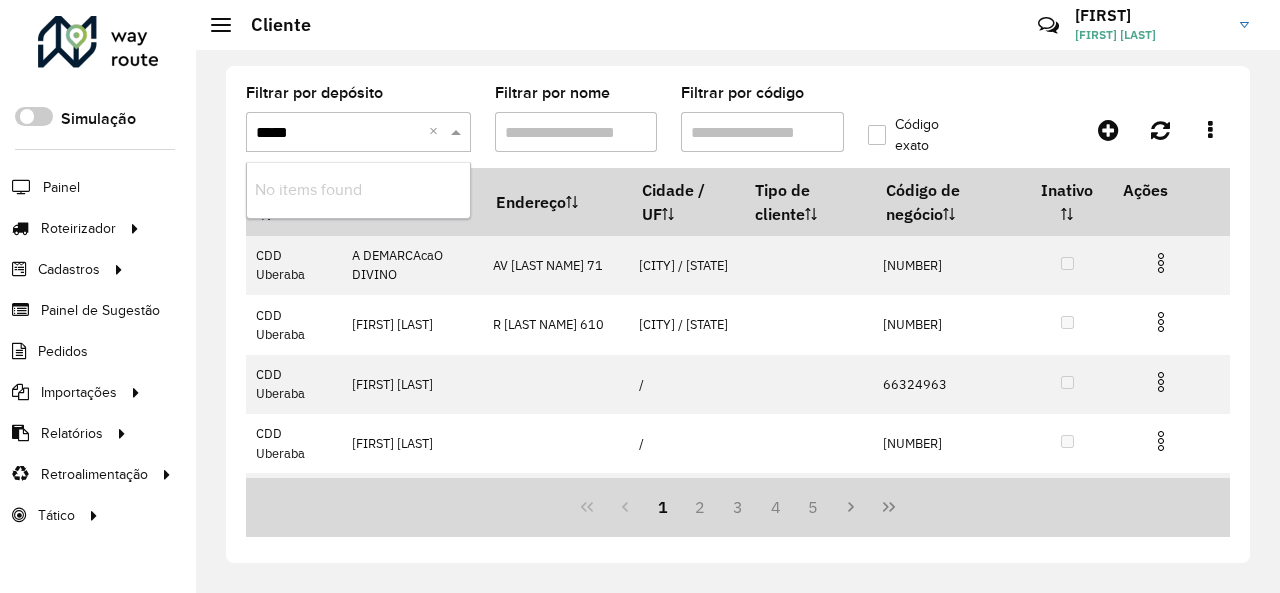 type 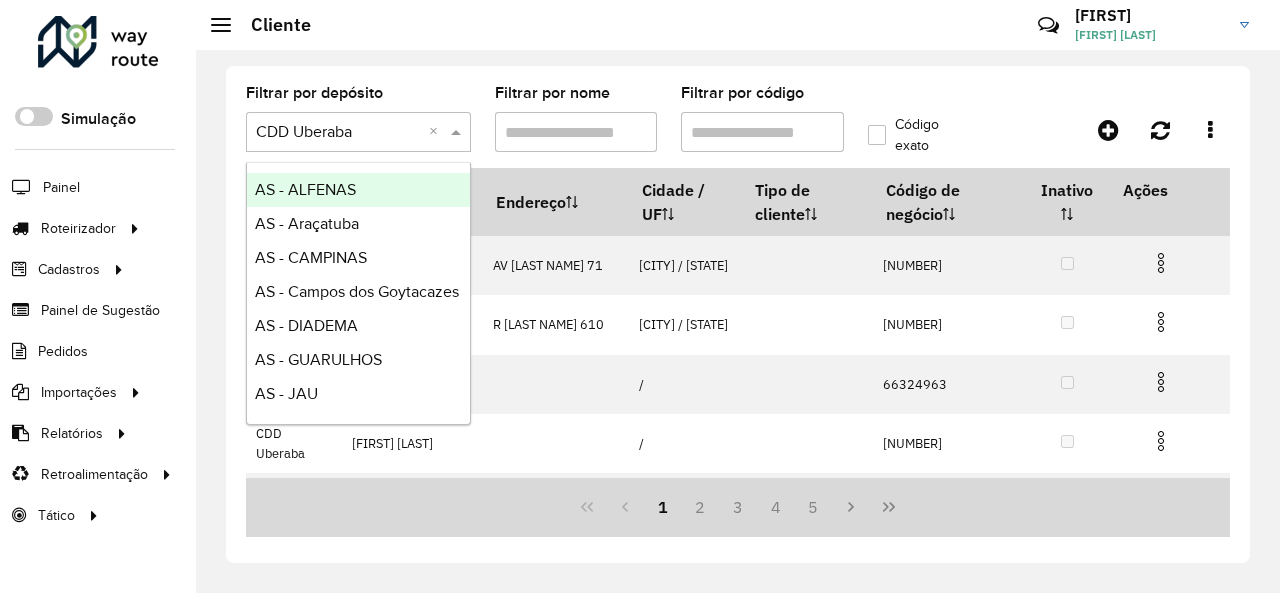 click on "Filtrar por código" at bounding box center (762, 132) 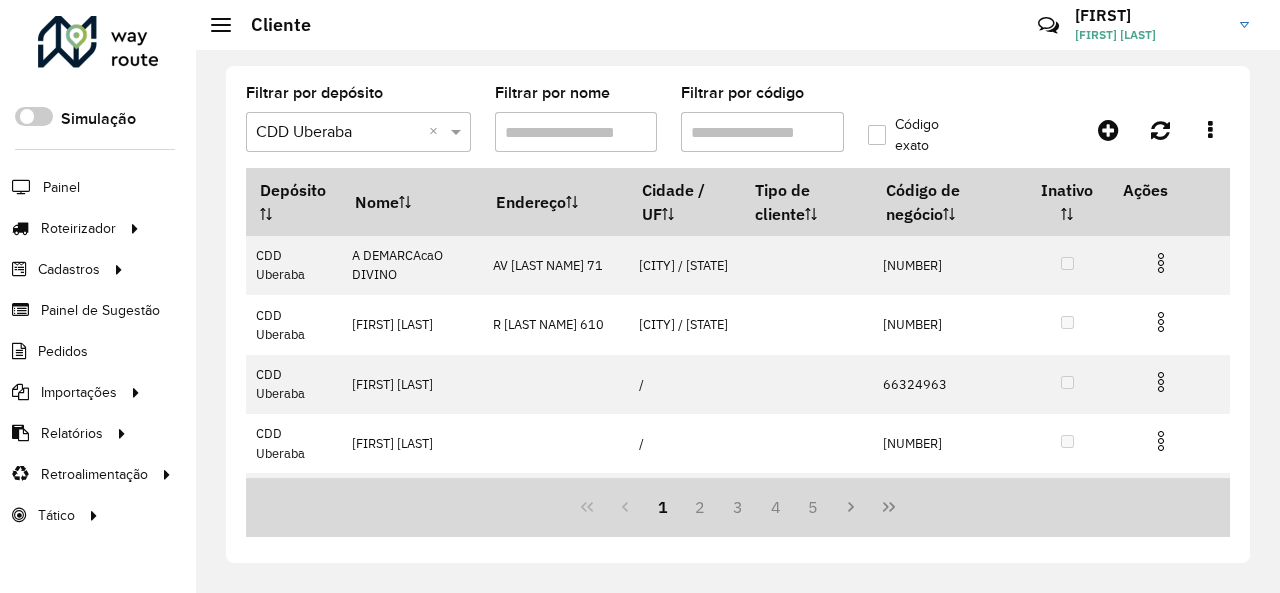 paste on "*****" 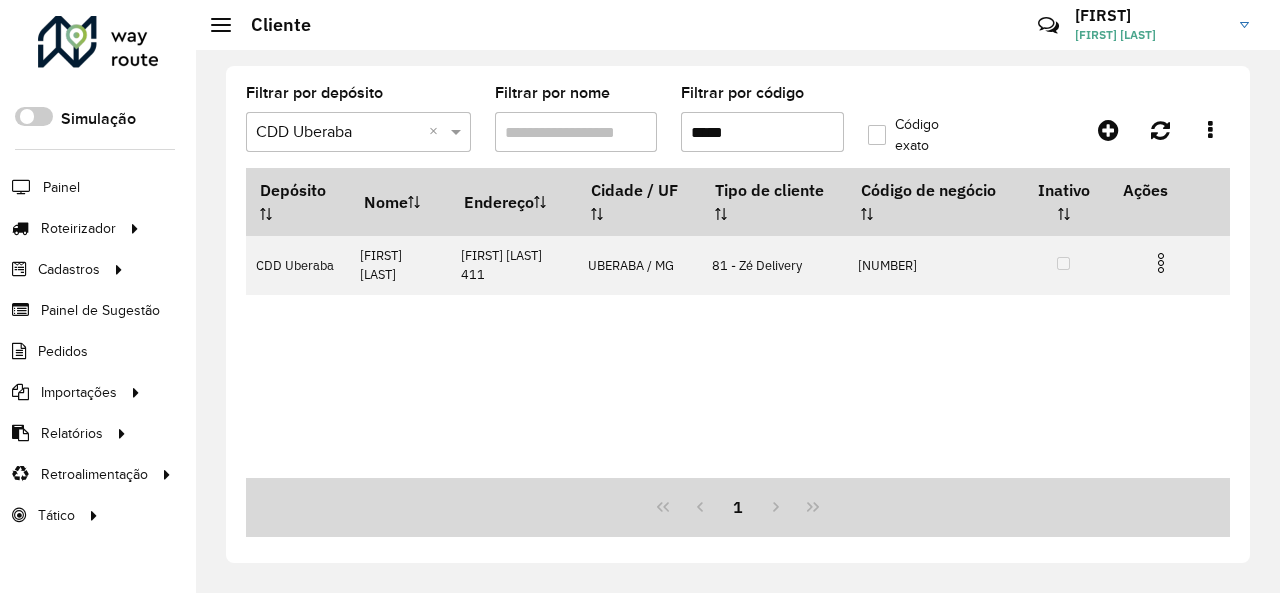 drag, startPoint x: 677, startPoint y: 116, endPoint x: 609, endPoint y: 112, distance: 68.117546 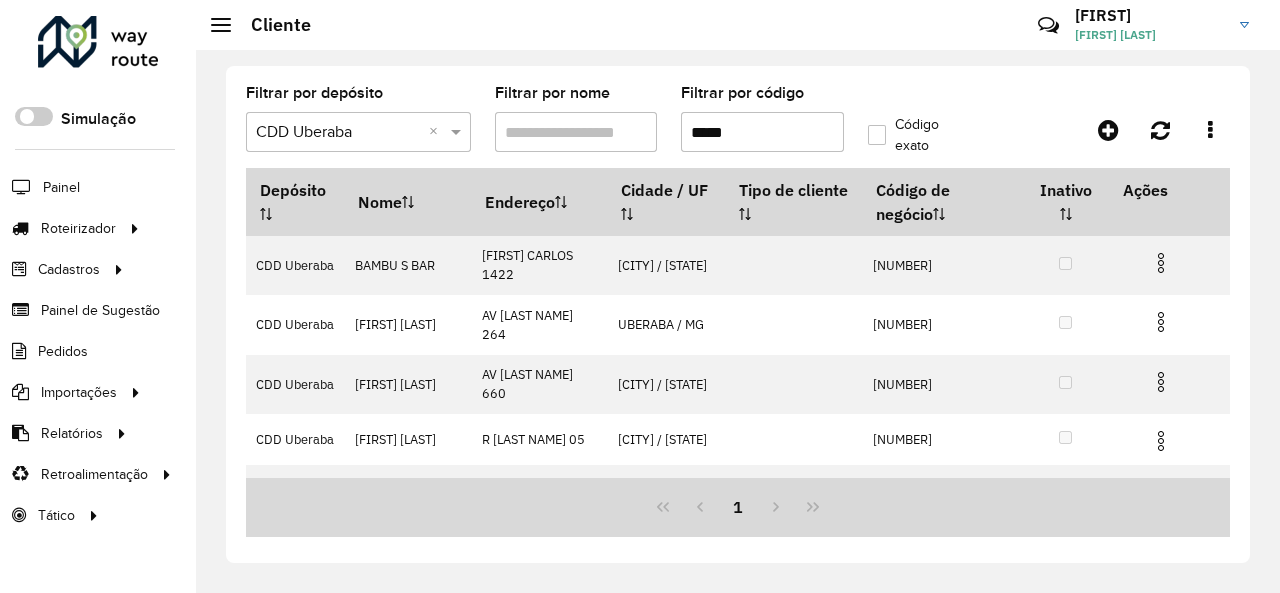 click on "*****" at bounding box center [762, 132] 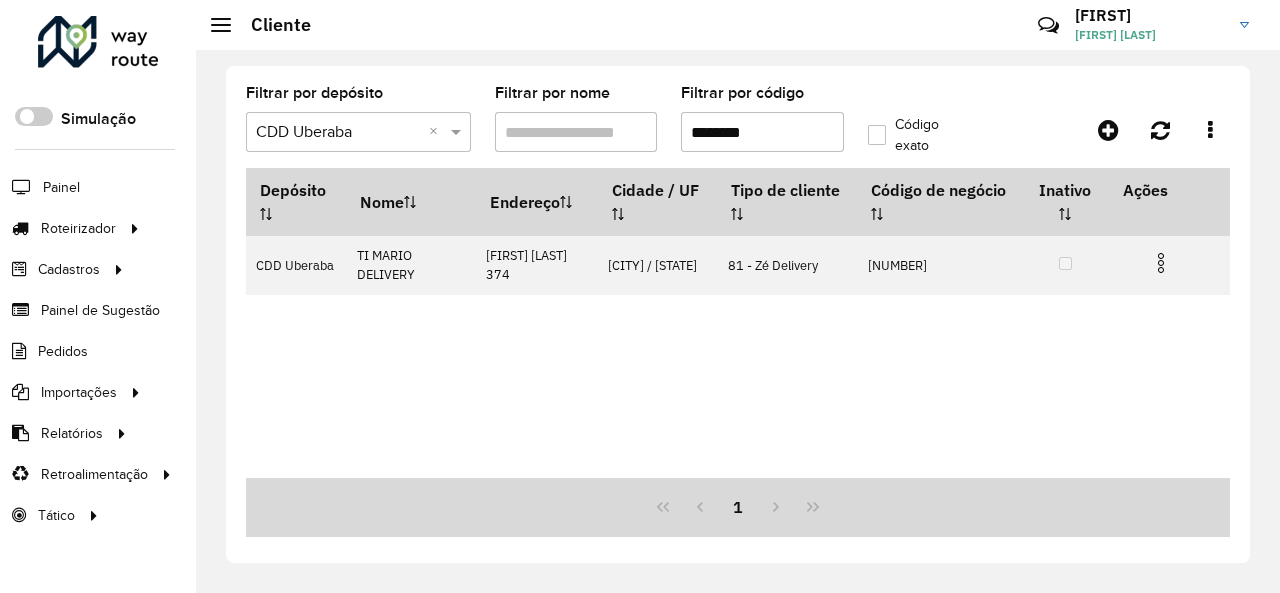 drag, startPoint x: 721, startPoint y: 128, endPoint x: 784, endPoint y: 128, distance: 63 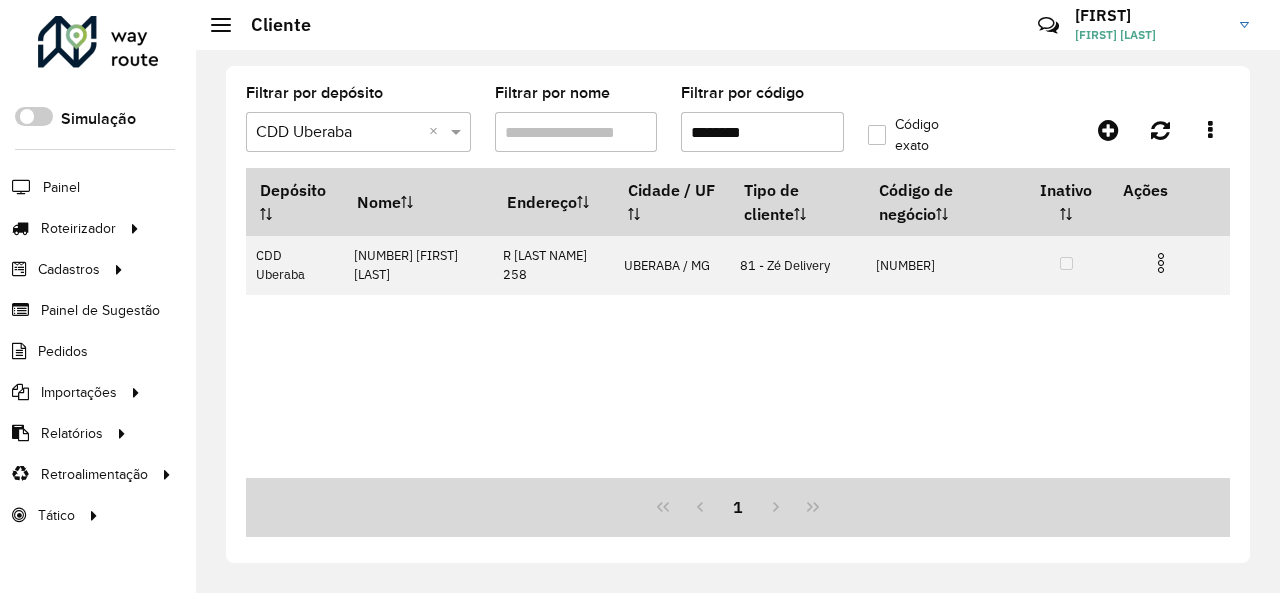 drag, startPoint x: 716, startPoint y: 127, endPoint x: 793, endPoint y: 122, distance: 77.16217 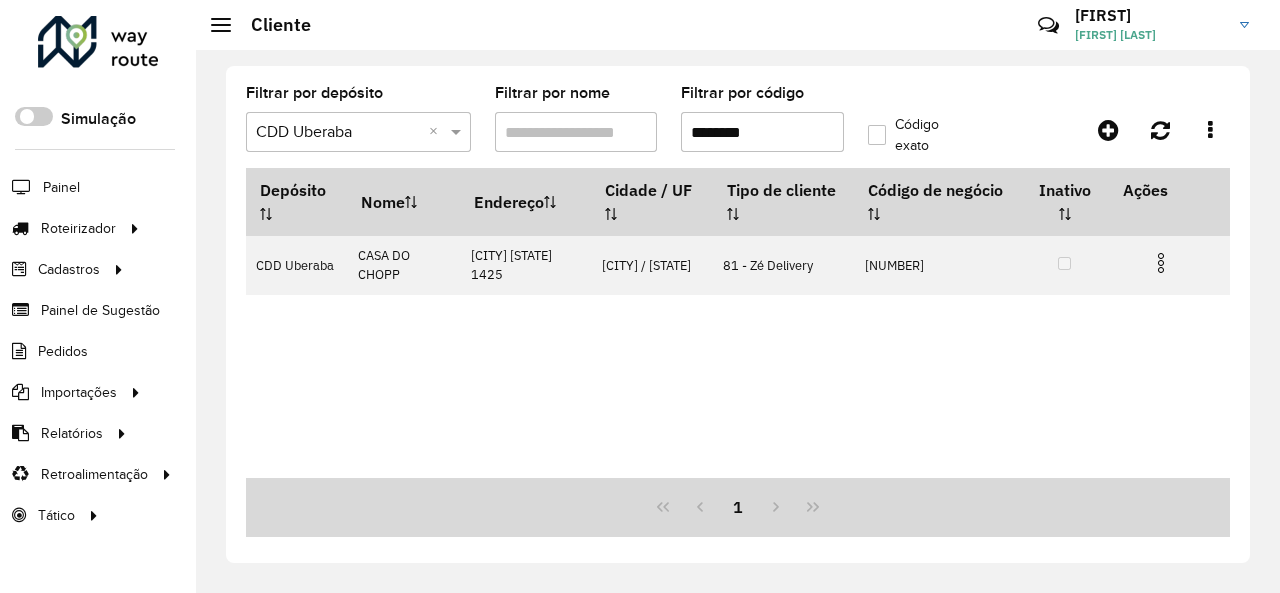 drag, startPoint x: 719, startPoint y: 130, endPoint x: 819, endPoint y: 137, distance: 100.2447 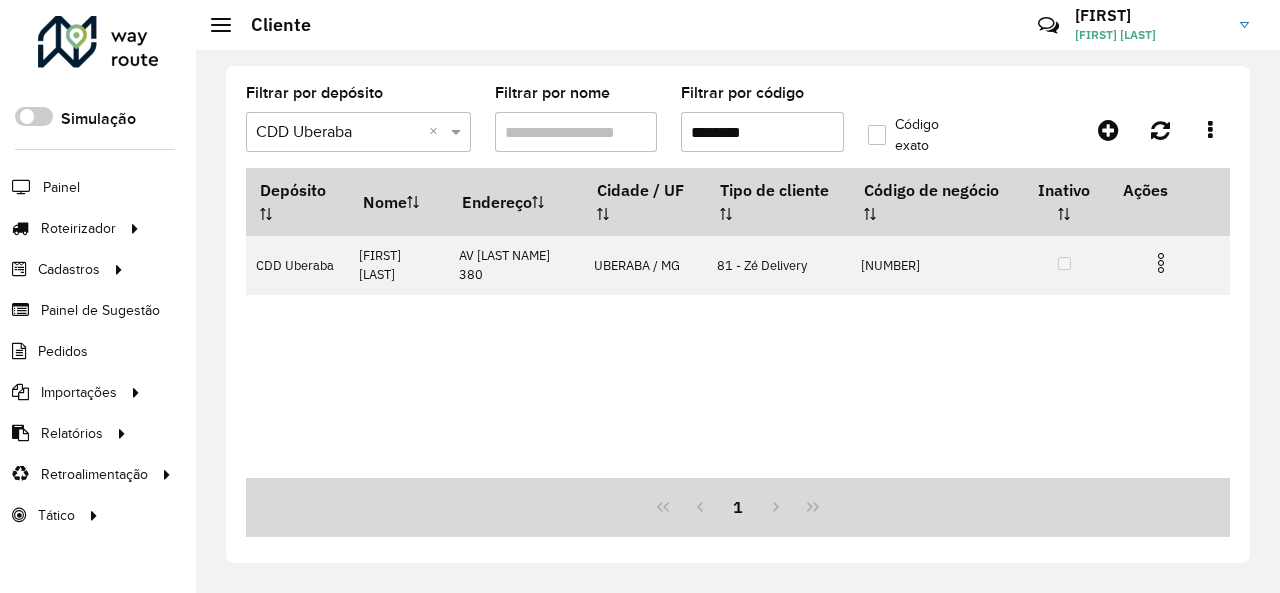 drag, startPoint x: 720, startPoint y: 133, endPoint x: 792, endPoint y: 131, distance: 72.02777 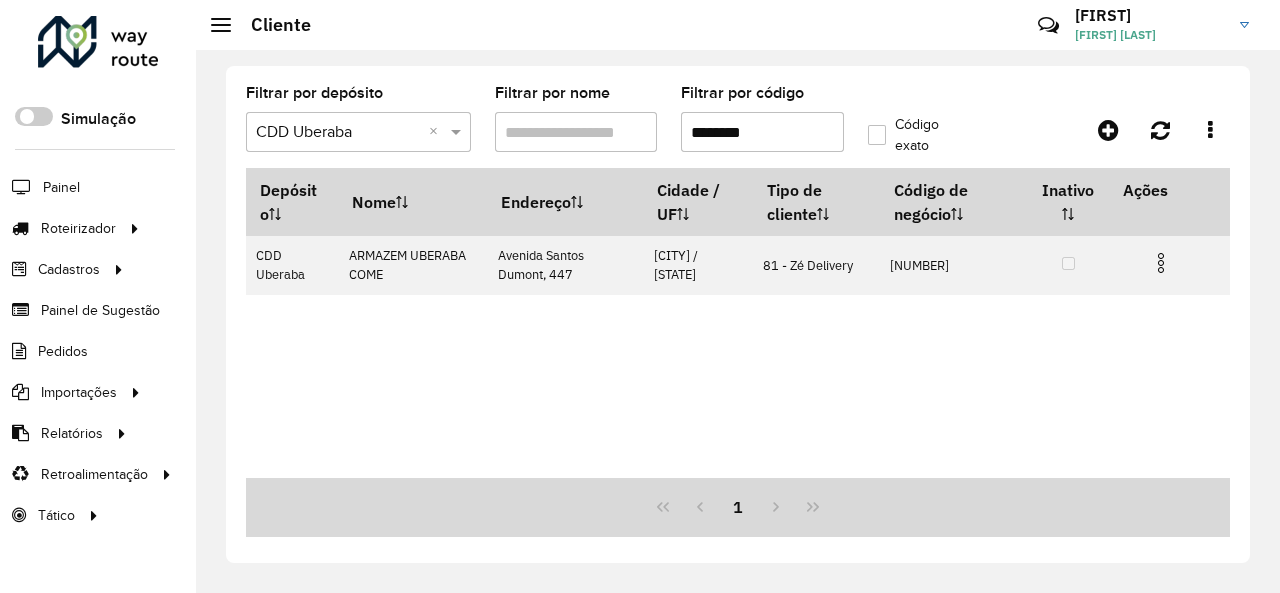 drag, startPoint x: 720, startPoint y: 131, endPoint x: 792, endPoint y: 133, distance: 72.02777 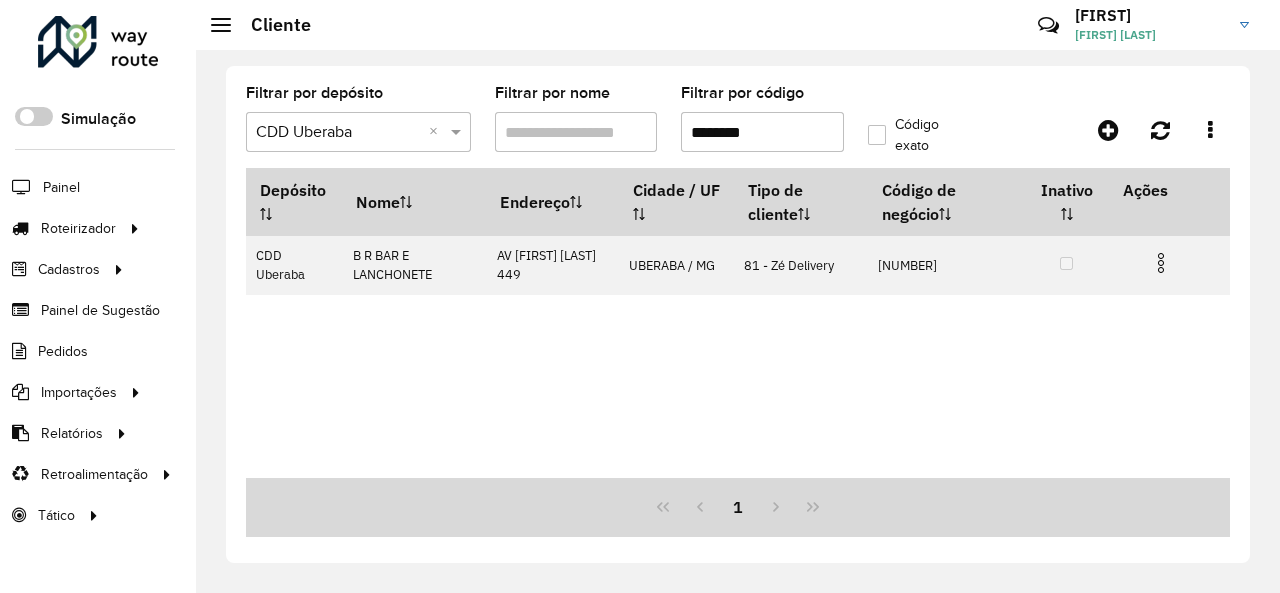 drag, startPoint x: 719, startPoint y: 129, endPoint x: 790, endPoint y: 127, distance: 71.02816 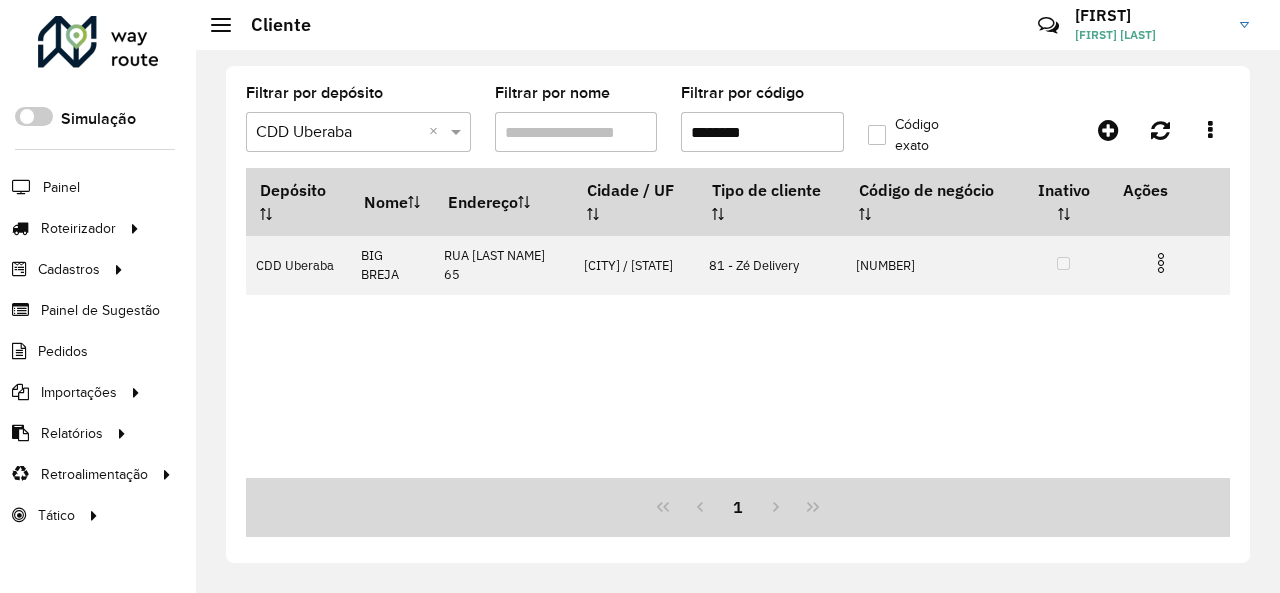 drag, startPoint x: 720, startPoint y: 127, endPoint x: 809, endPoint y: 127, distance: 89 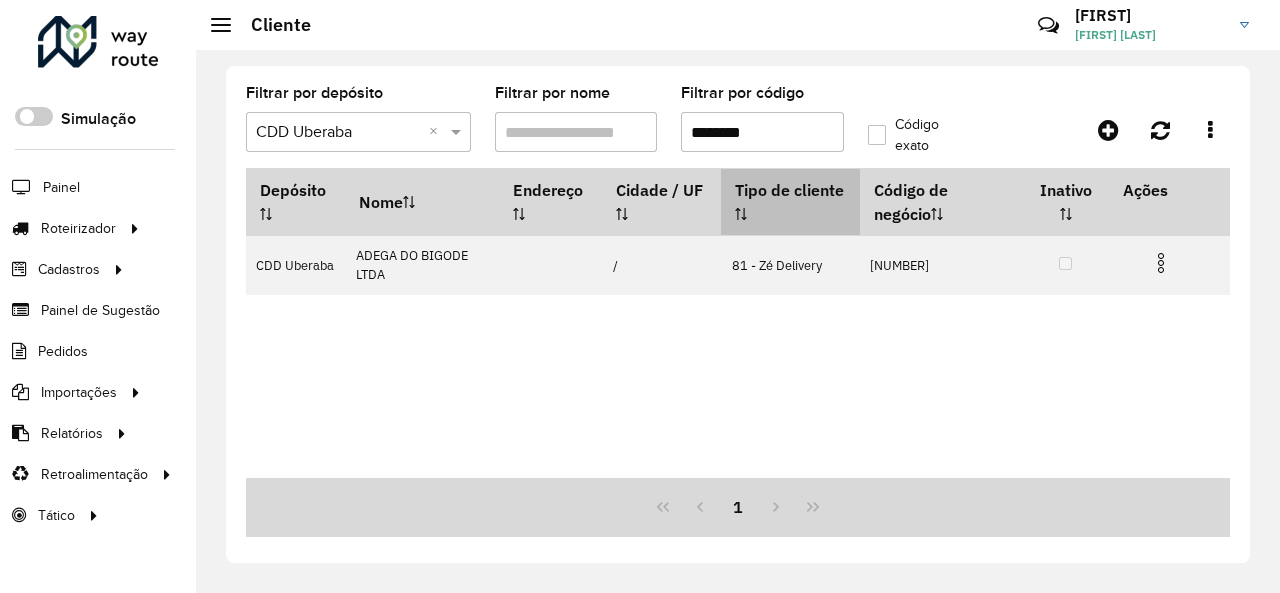 type on "********" 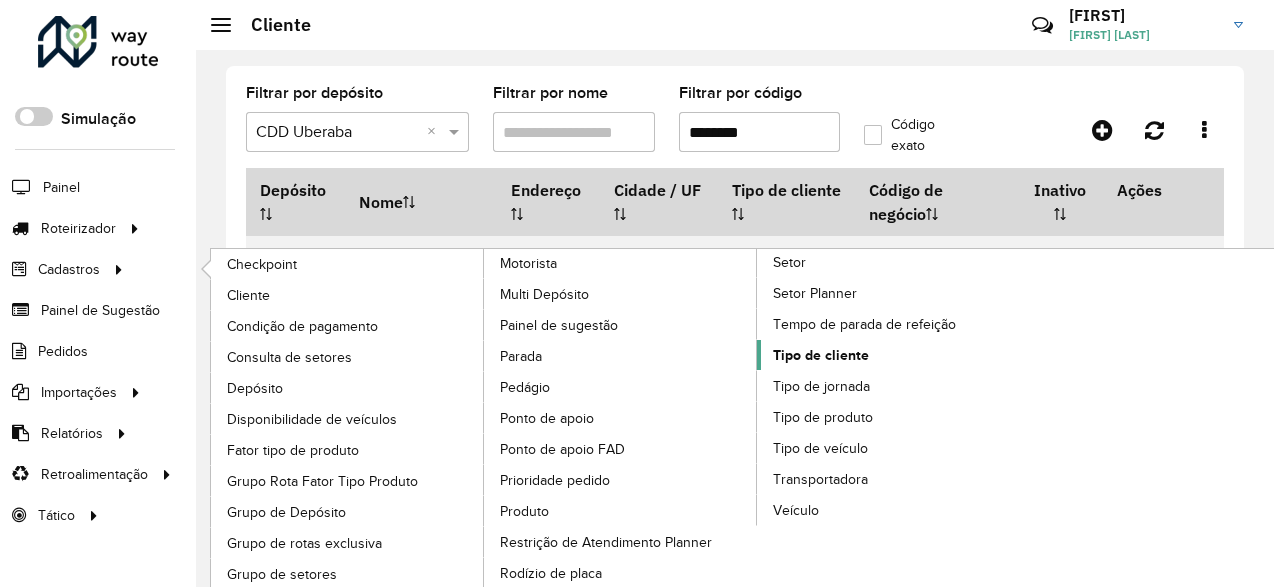click on "Tipo de cliente" 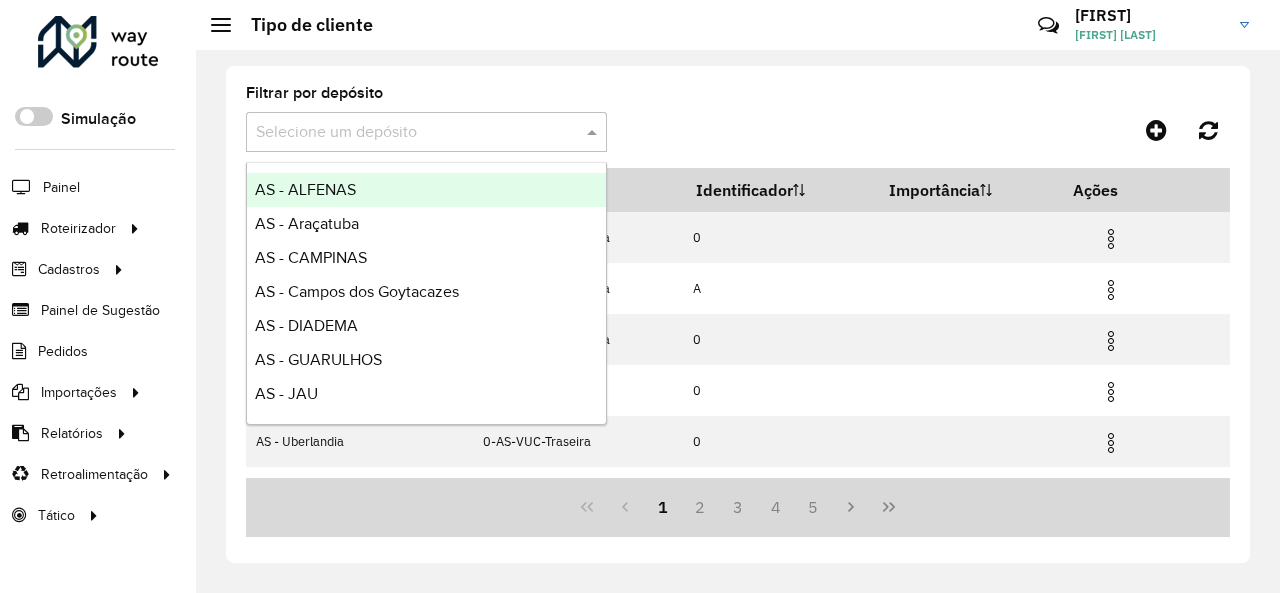 click at bounding box center [594, 132] 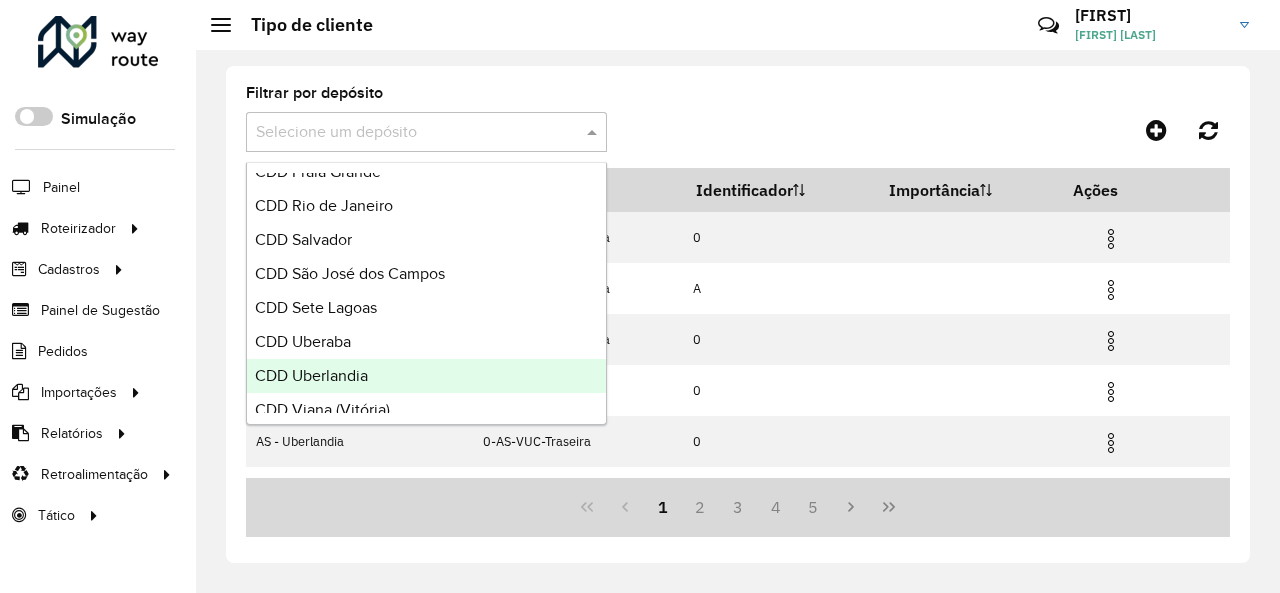 scroll, scrollTop: 1020, scrollLeft: 0, axis: vertical 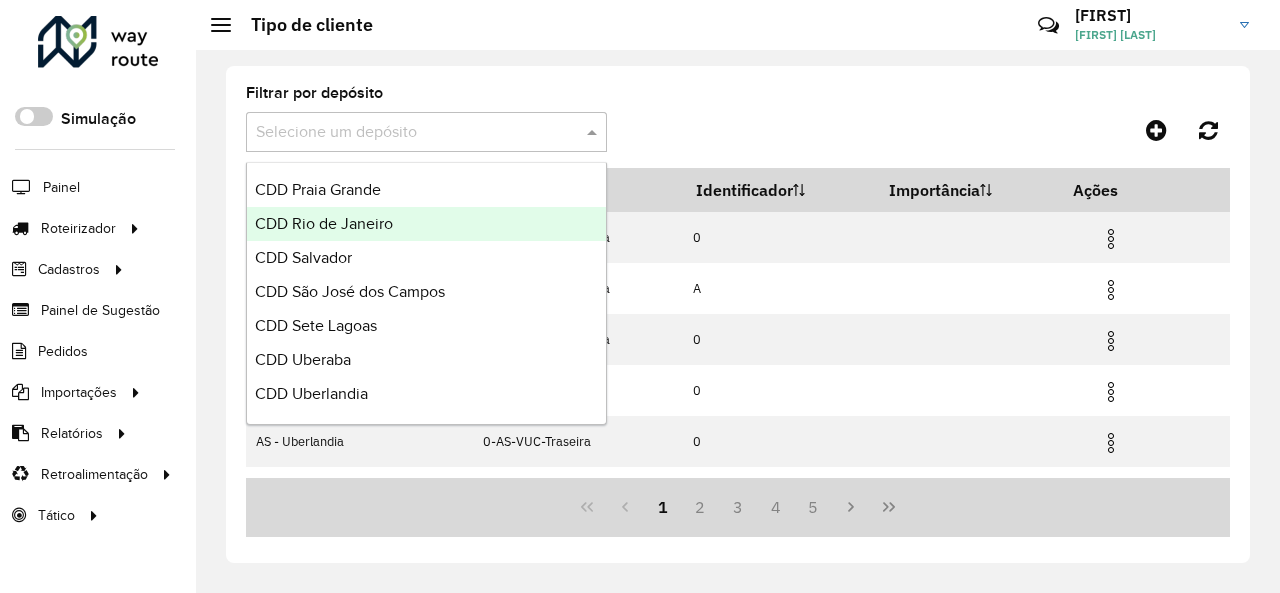 click on "CDD Rio de Janeiro" at bounding box center [426, 224] 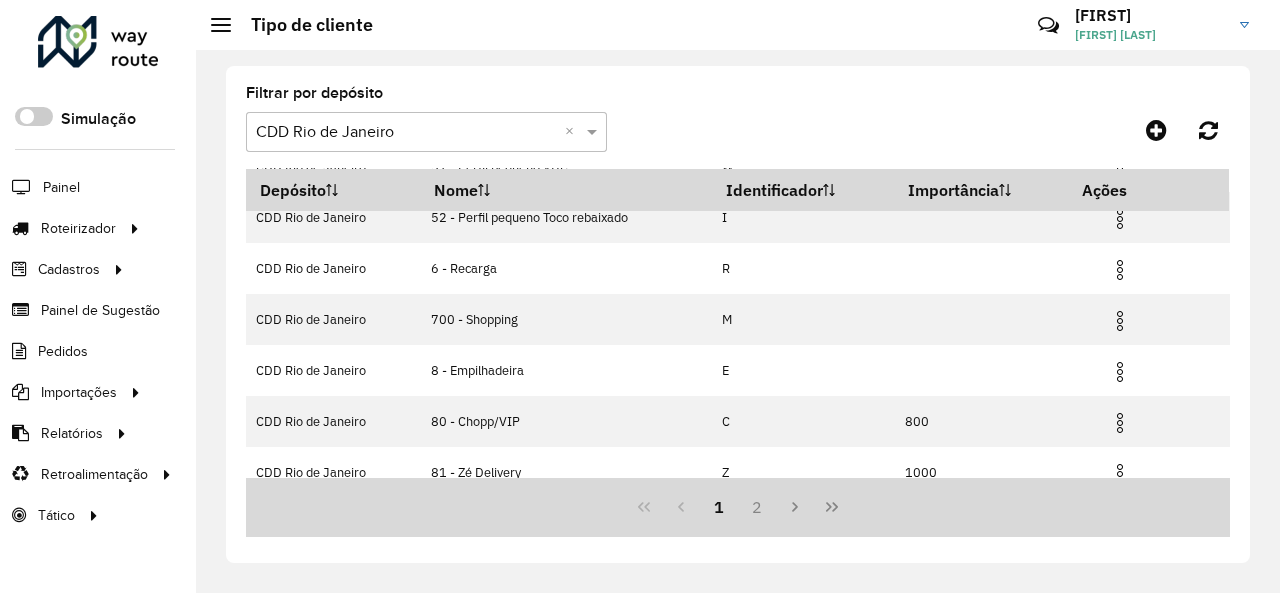 scroll, scrollTop: 340, scrollLeft: 0, axis: vertical 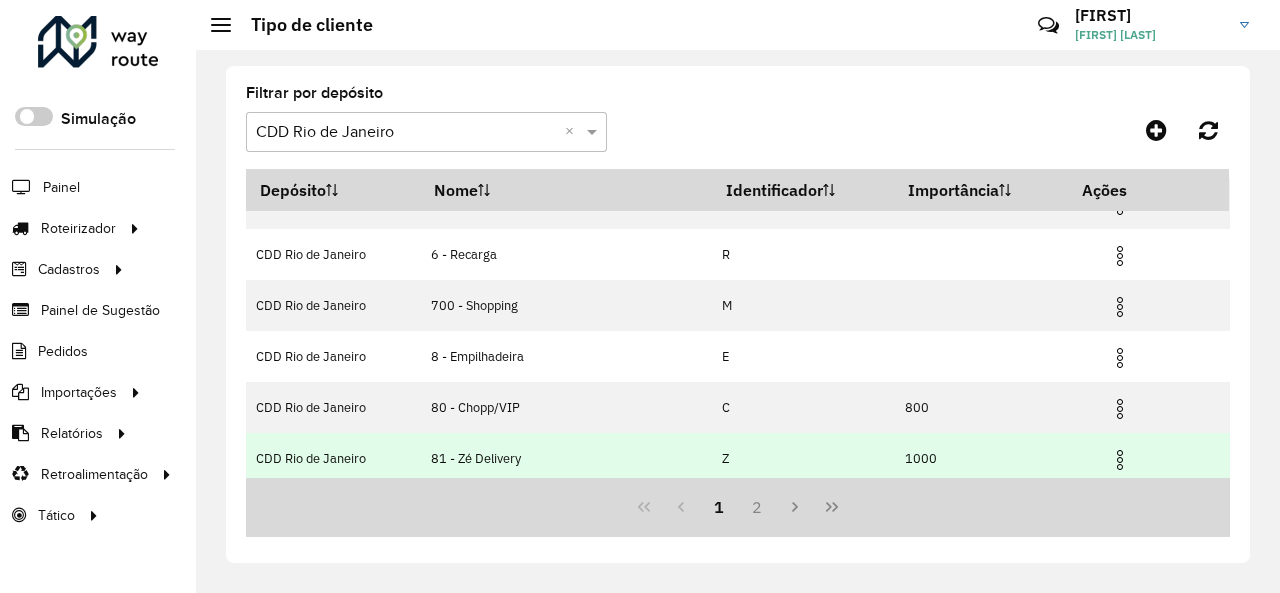 click at bounding box center (1120, 460) 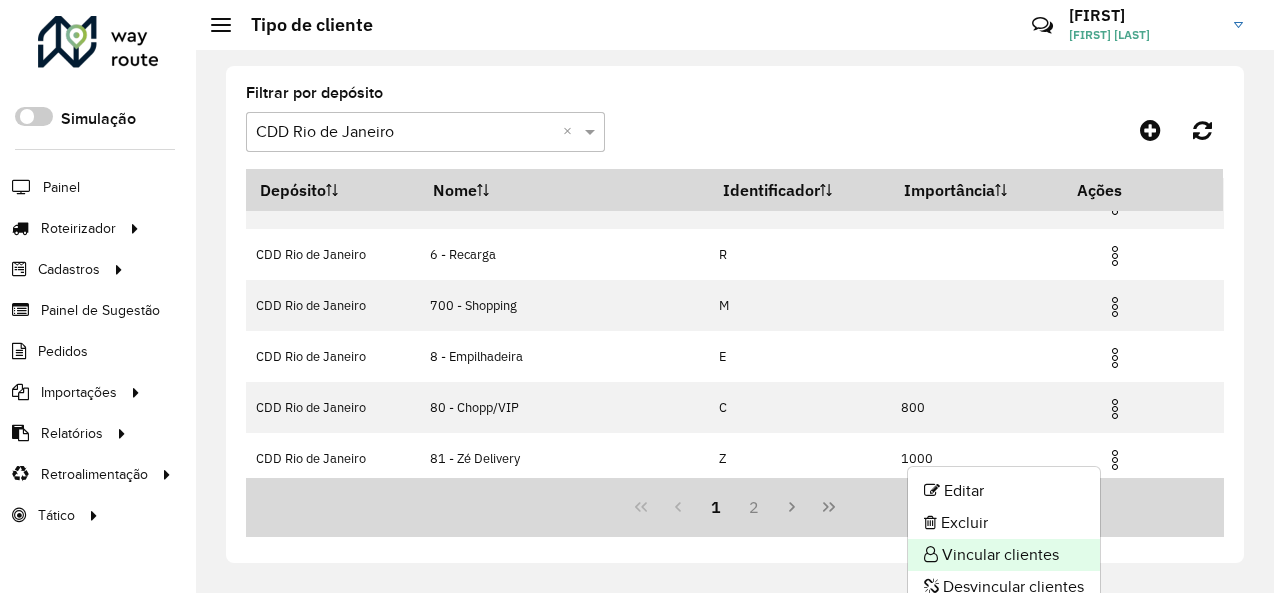 click on "Vincular clientes" 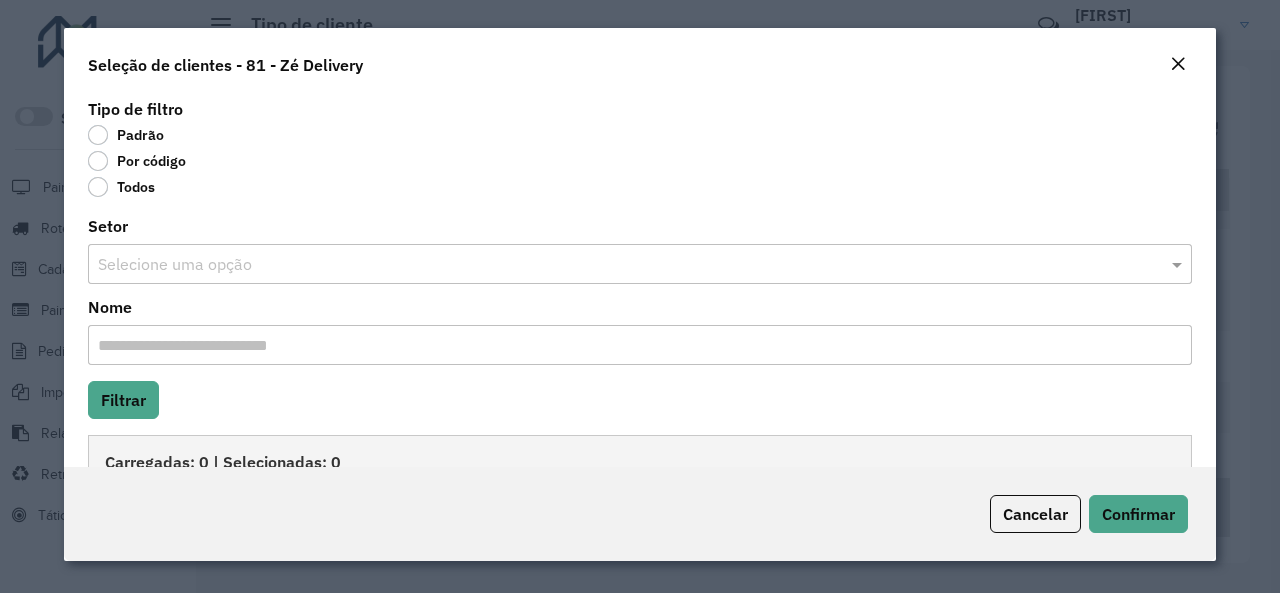 click on "Por código" 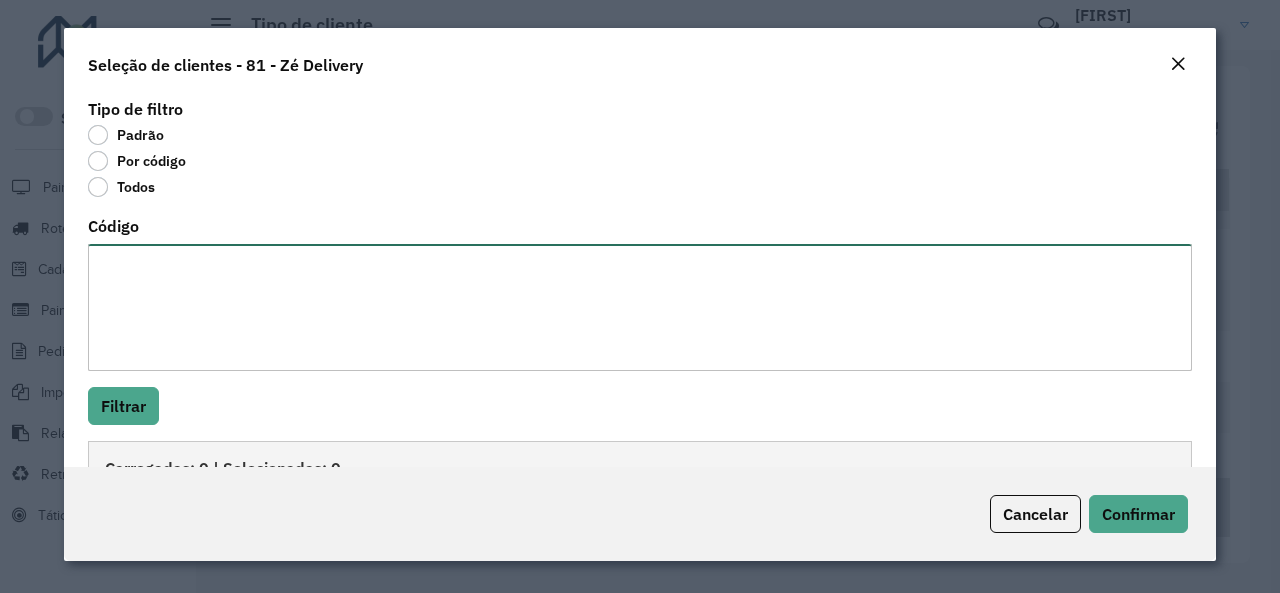 paste on "*****
*****
*****
*****
*****
*****
*****
*****
*****
*****
*****
*****
*****
*****
*****
*****
****
****
****
*****
*****
*****
*****
*****
*****
*****
*****
*****
*****
*****
*****
*****
*****
*****
*****
*****
****
*****
*****
***
****
****
****
*****
*****
*****
*****
*****
*****
*****
*****
*****
*****
*****
*****
*****
*****
*****
*****
*****
*****
*****
*****
*****
*****
*****
*****
*****
*****
*****
*****
****
****
****
****
****
****
****
****
*****
*****
*****
*****
*****
*****
***
*****
*****
*****
*****
*****
*****
*****
*****
*****
*****
*****
*****
*****
*****
*****
*****
*****
*****
*****
*****
*****
*****
*****
*****
*****
*****
*****
*****
*****
*****
*****
*****
*****
*****
*****
*****
*****
*****
*****
*****
***
*****" 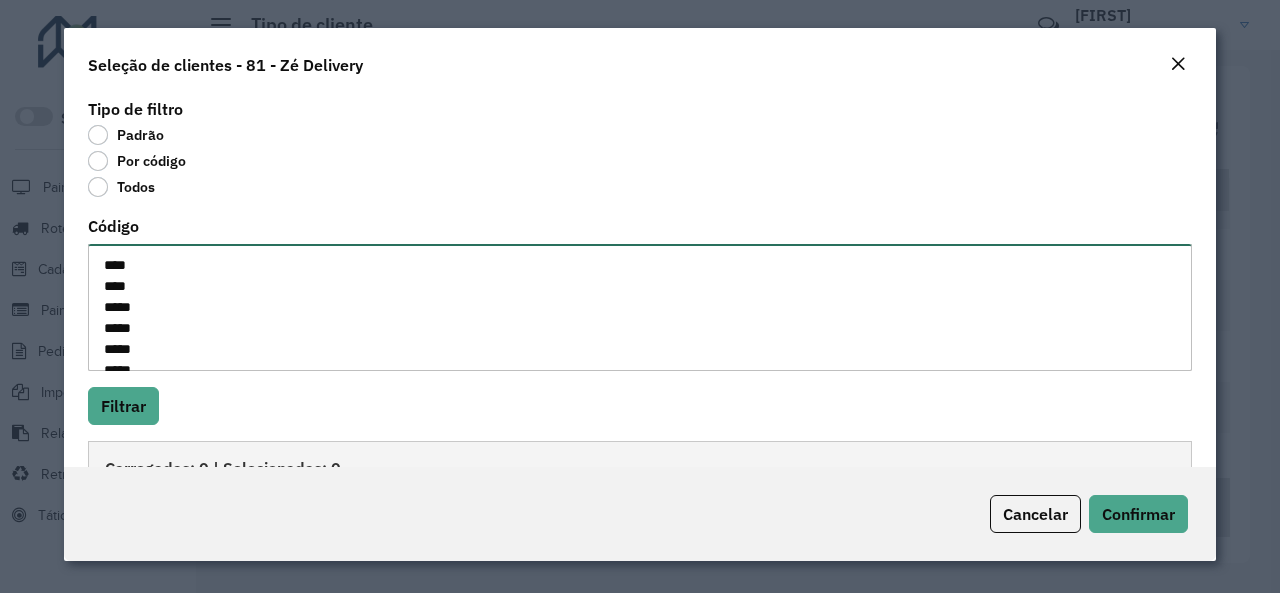 scroll, scrollTop: 2570, scrollLeft: 0, axis: vertical 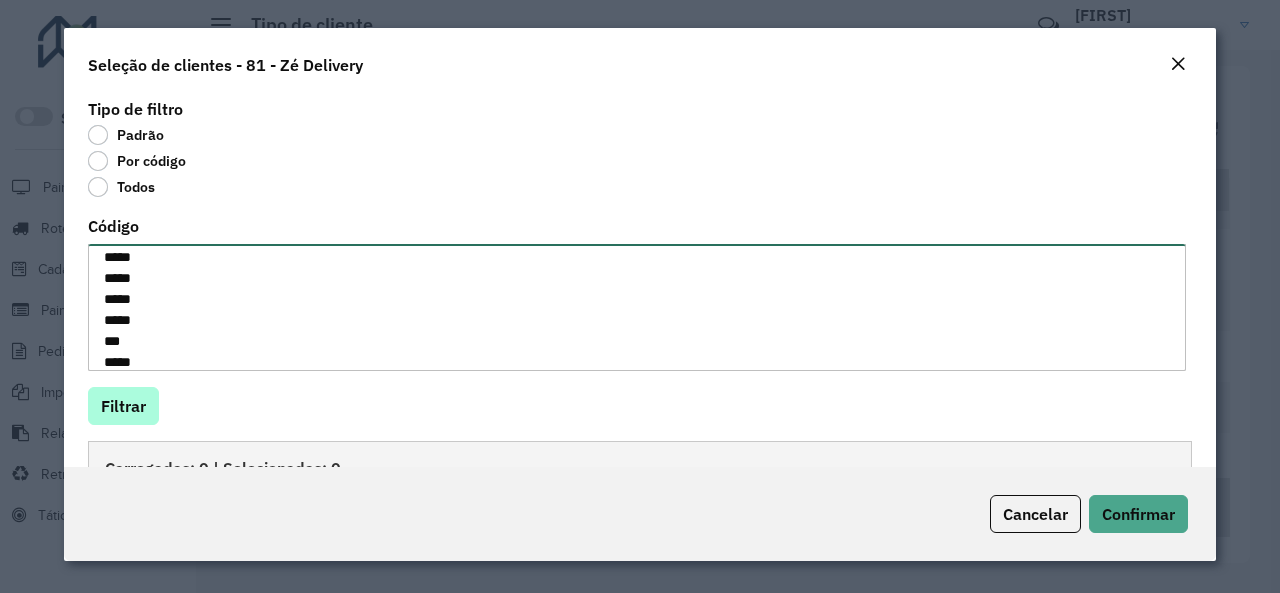type on "*****
*****
*****
*****
*****
*****
*****
*****
*****
*****
*****
*****
*****
*****
*****
*****
****
****
****
*****
*****
*****
*****
*****
*****
*****
*****
*****
*****
*****
*****
*****
*****
*****
*****
*****
****
*****
*****
***
****
****
****
*****
*****
*****
*****
*****
*****
*****
*****
*****
*****
*****
*****
*****
*****
*****
*****
*****
*****
*****
*****
*****
*****
*****
*****
*****
*****
*****
*****
****
****
****
****
****
****
****
****
*****
*****
*****
*****
*****
*****
***
*****
*****
*****
*****
*****
*****
*****
*****
*****
*****
*****
*****
*****
*****
*****
*****
*****
*****
*****
*****
*****
*****
*****
*****
*****
*****
*****
*****
*****
*****
*****
*****
*****
*****
*****
*****
*****
*****
*****
*****
***
*****" 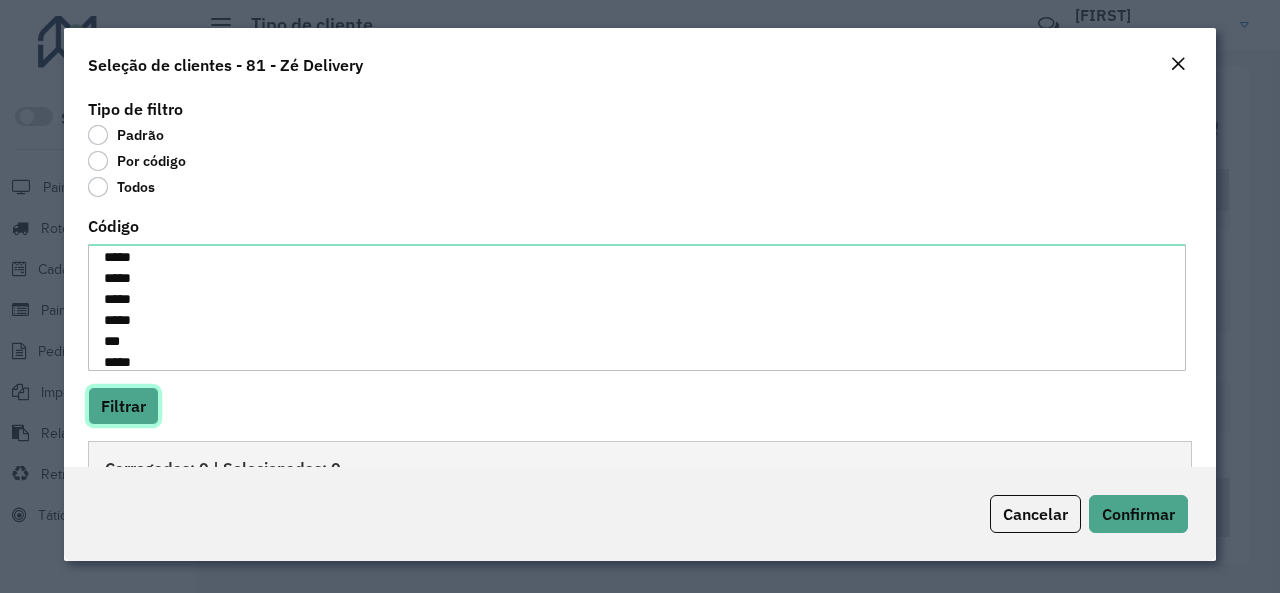 click on "Filtrar" 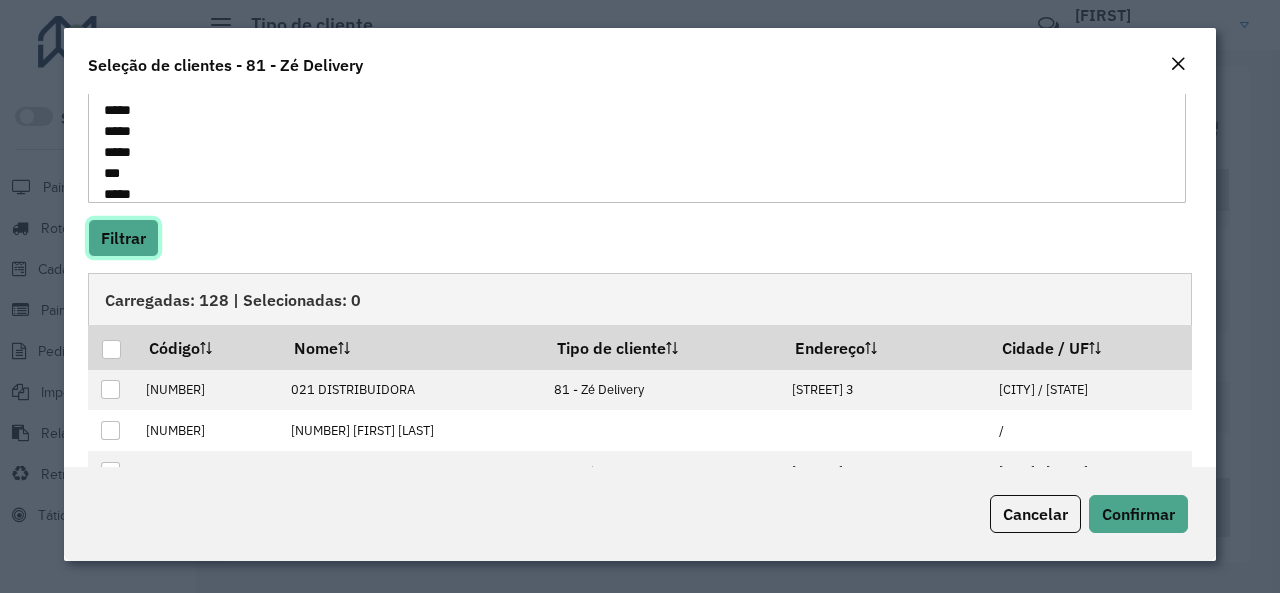scroll, scrollTop: 200, scrollLeft: 0, axis: vertical 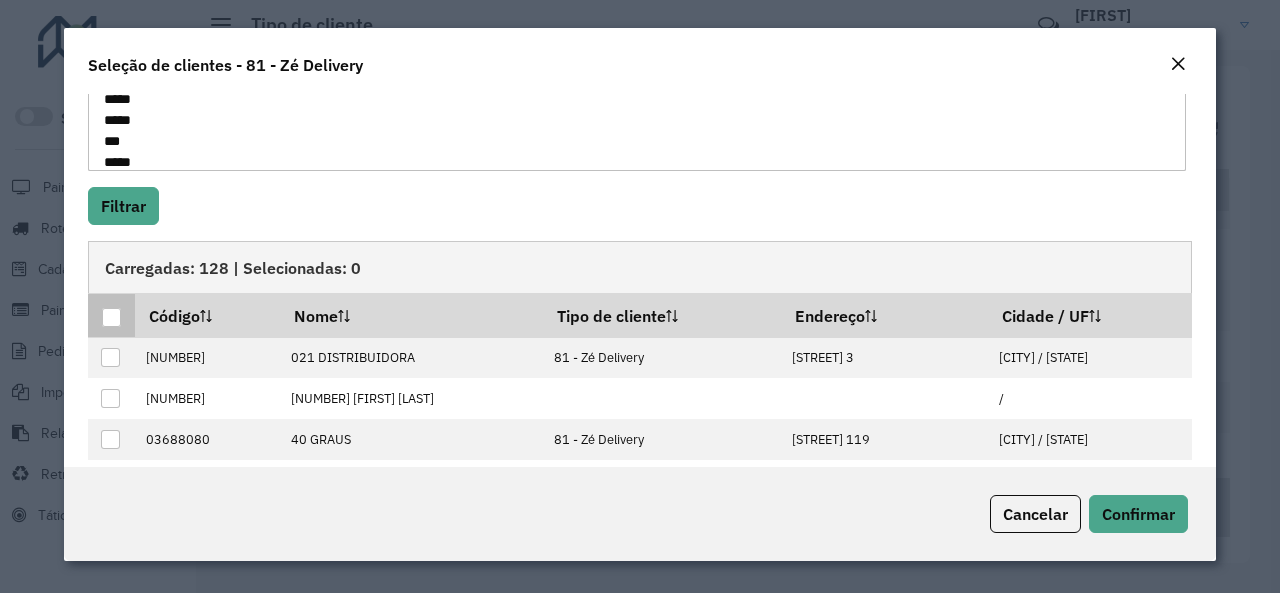 click at bounding box center (111, 317) 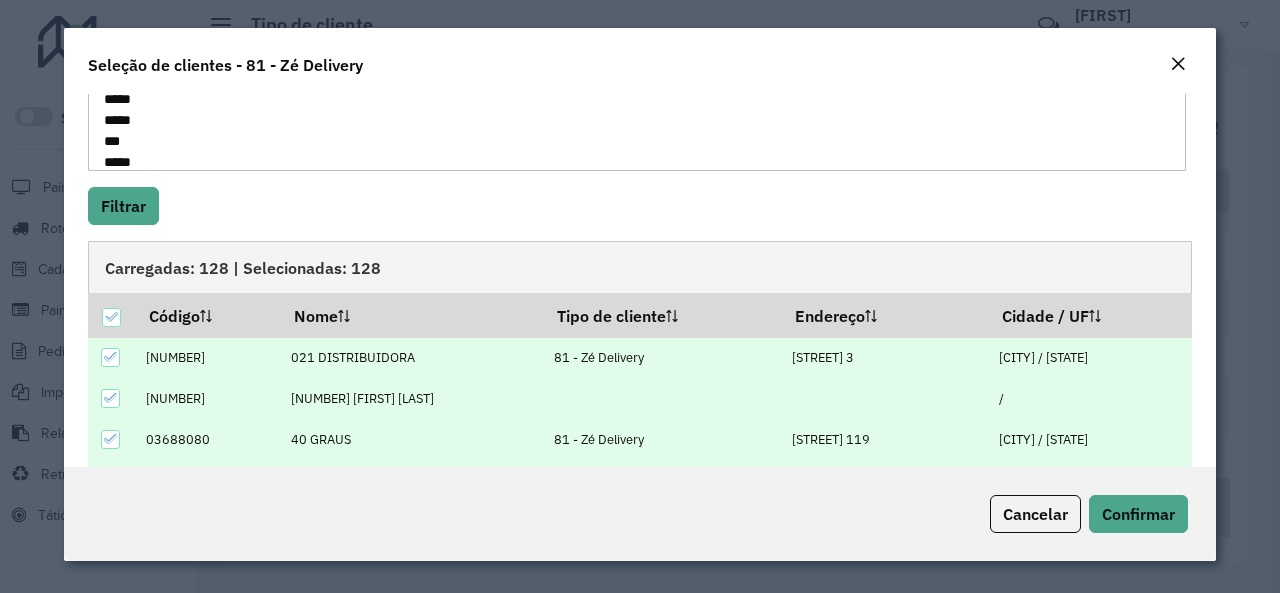 scroll, scrollTop: 357, scrollLeft: 0, axis: vertical 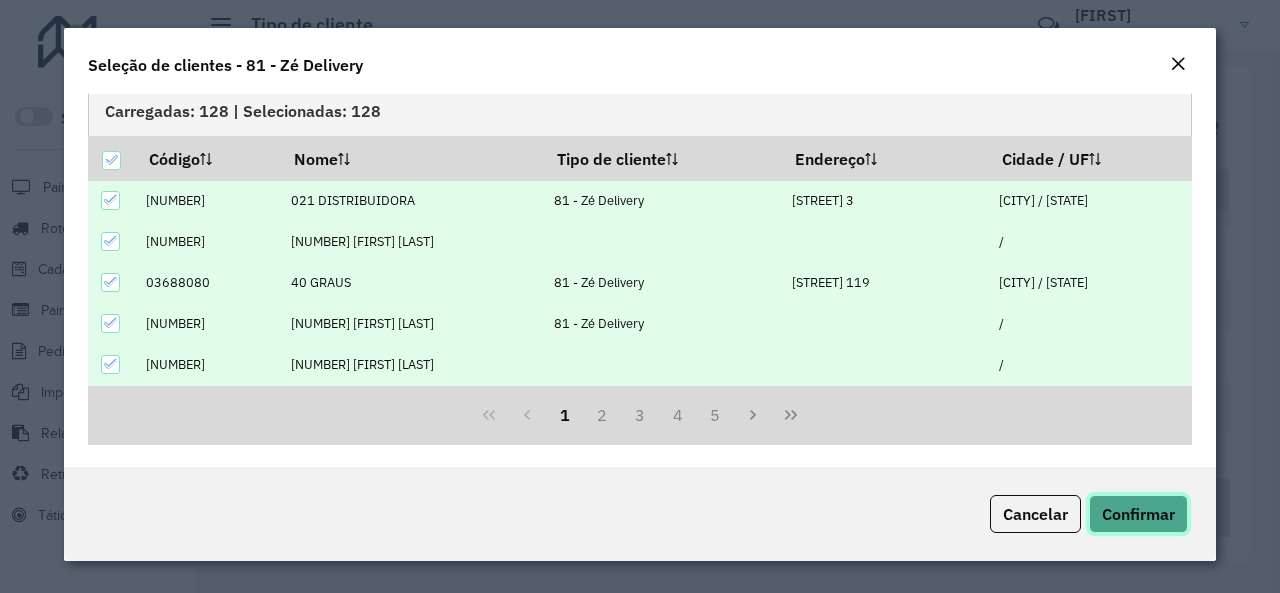 click on "Confirmar" 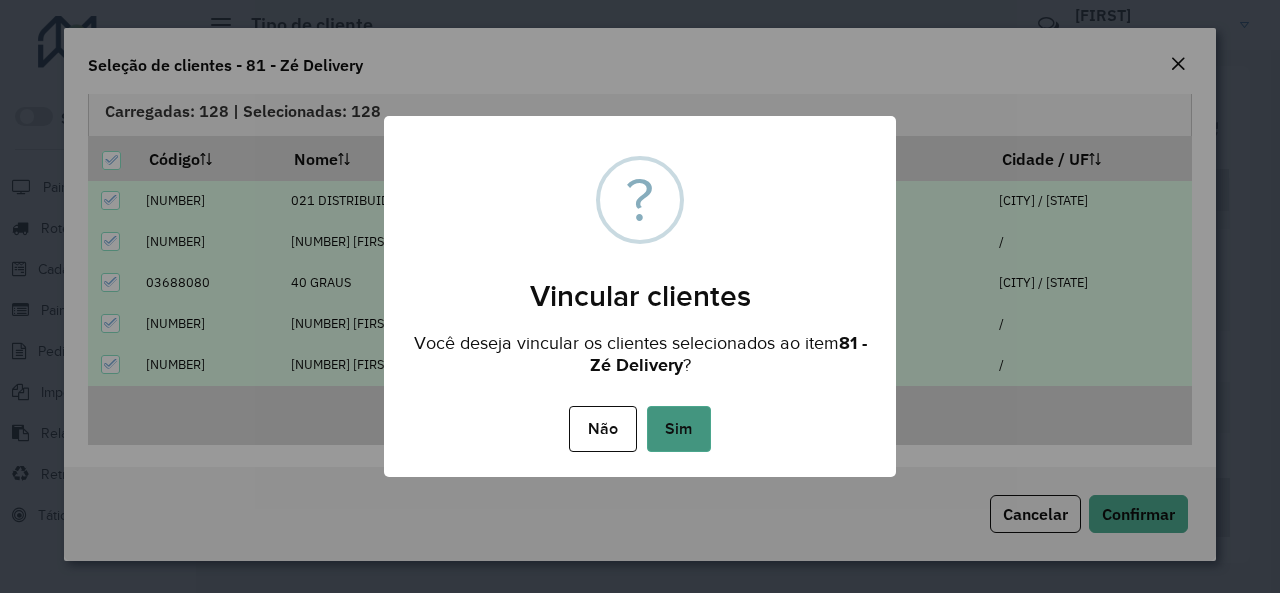 click on "Sim" at bounding box center [679, 429] 